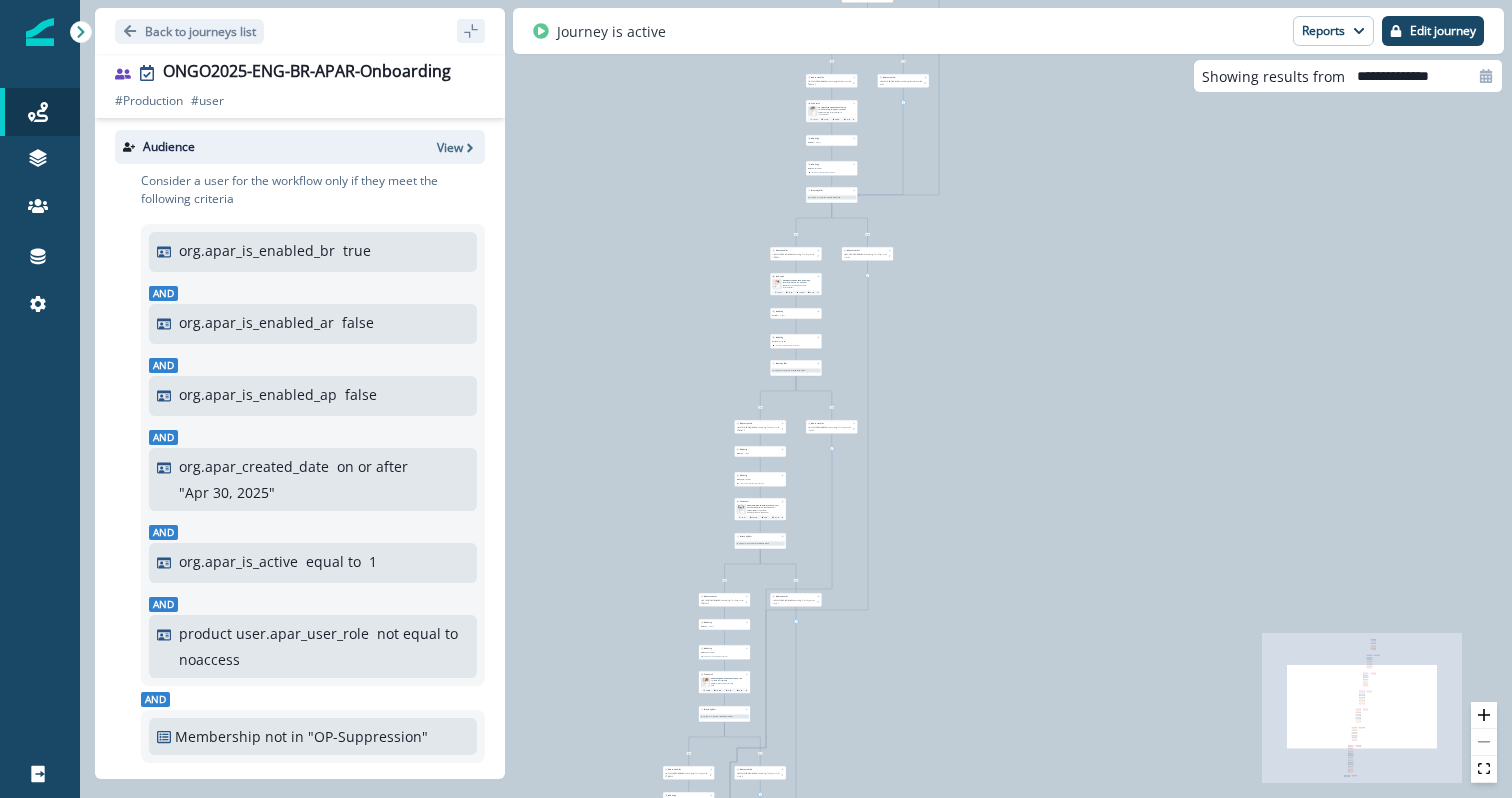 scroll, scrollTop: 0, scrollLeft: 0, axis: both 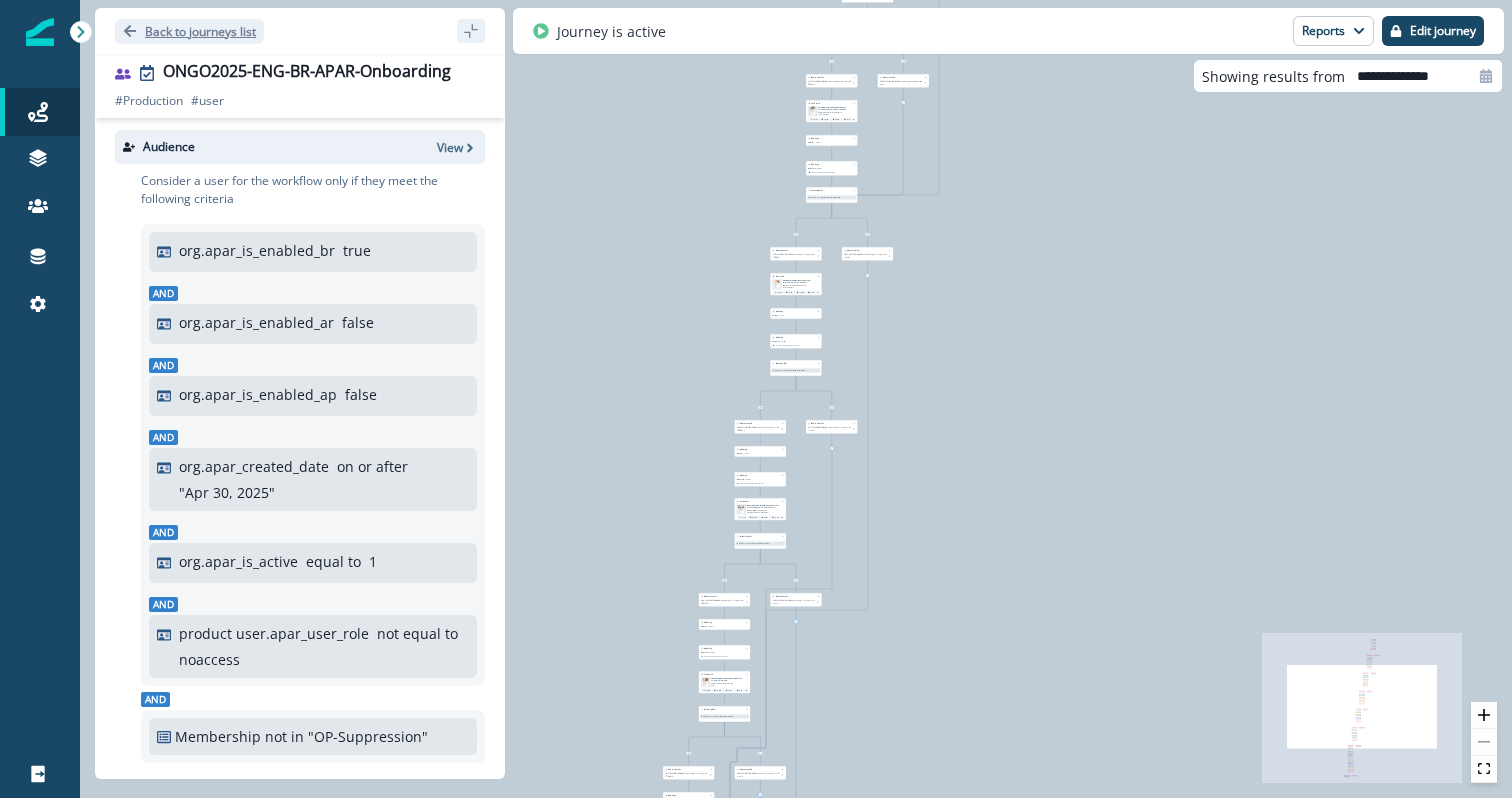 click on "Back to journeys list" at bounding box center [200, 31] 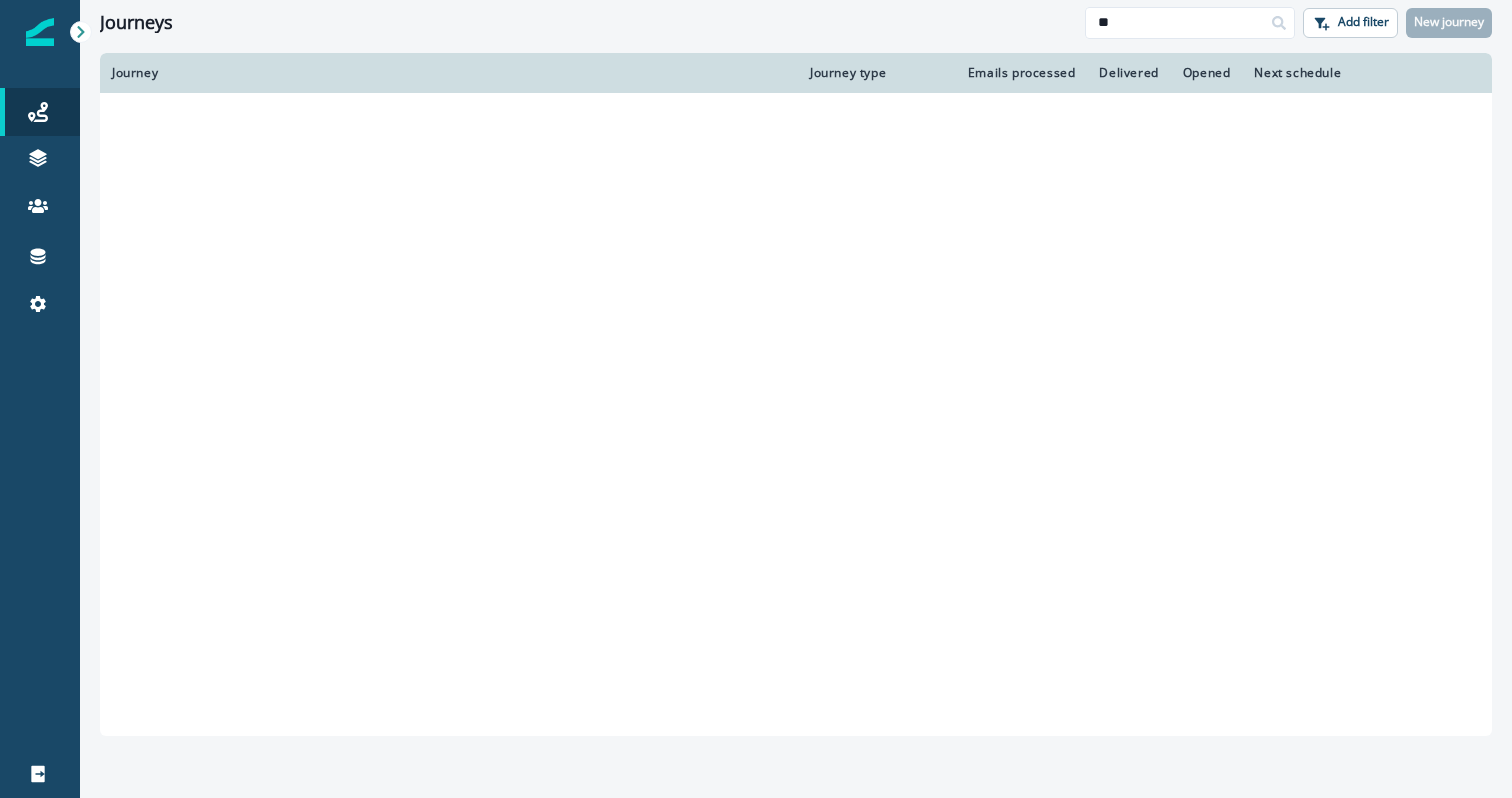 scroll, scrollTop: 0, scrollLeft: 0, axis: both 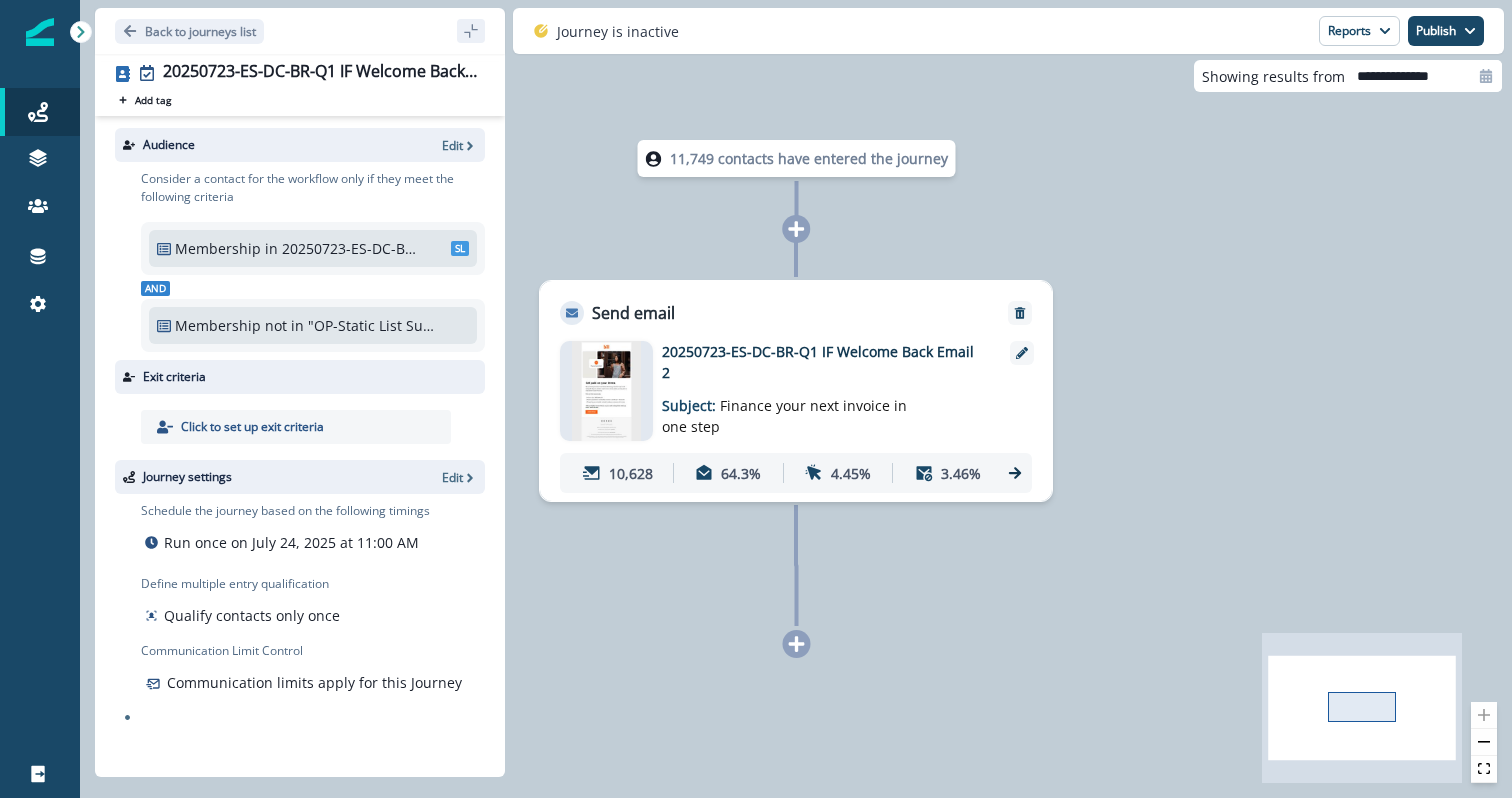 drag, startPoint x: 552, startPoint y: 442, endPoint x: 857, endPoint y: 484, distance: 307.87823 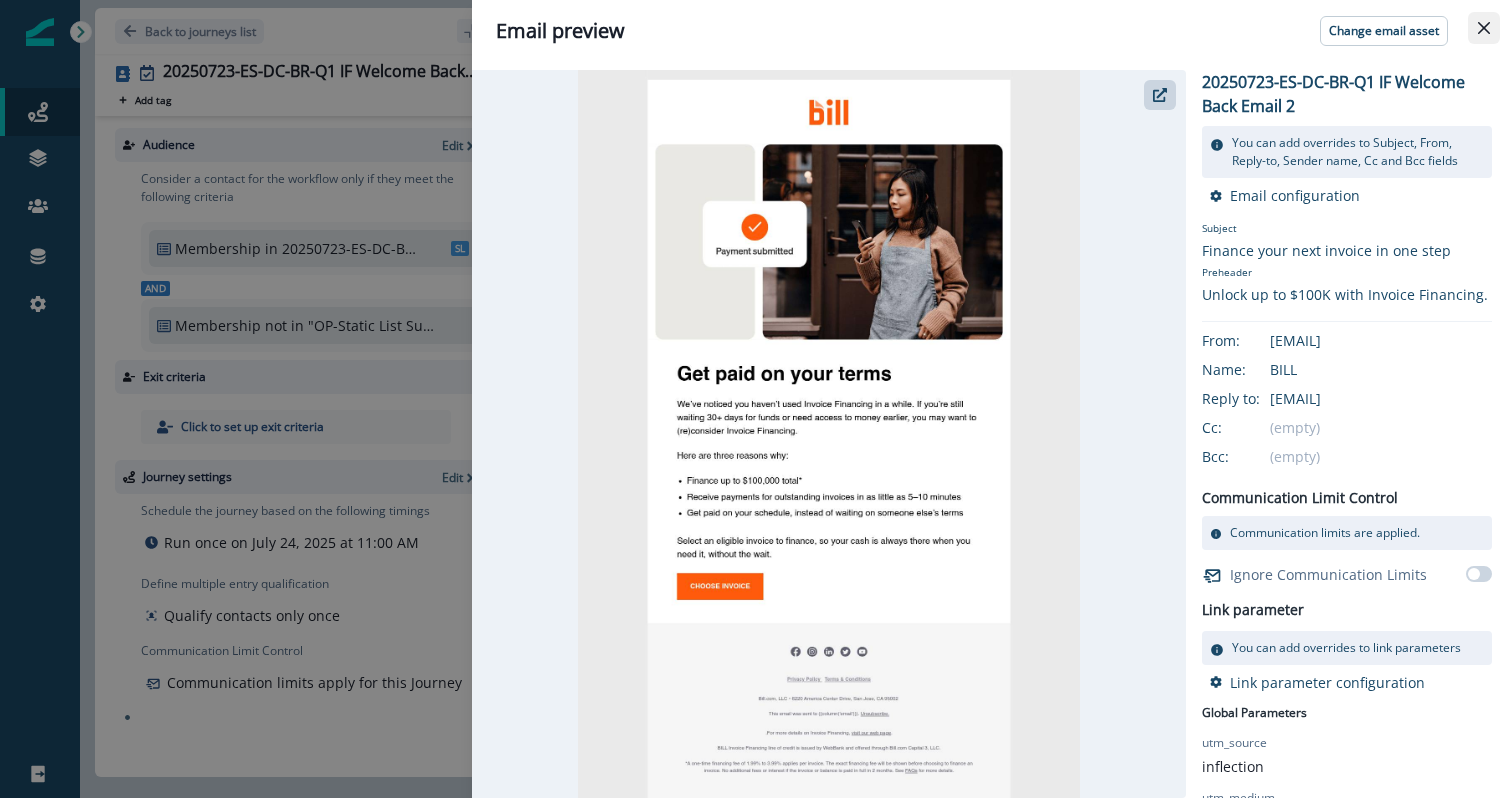 click at bounding box center [1484, 28] 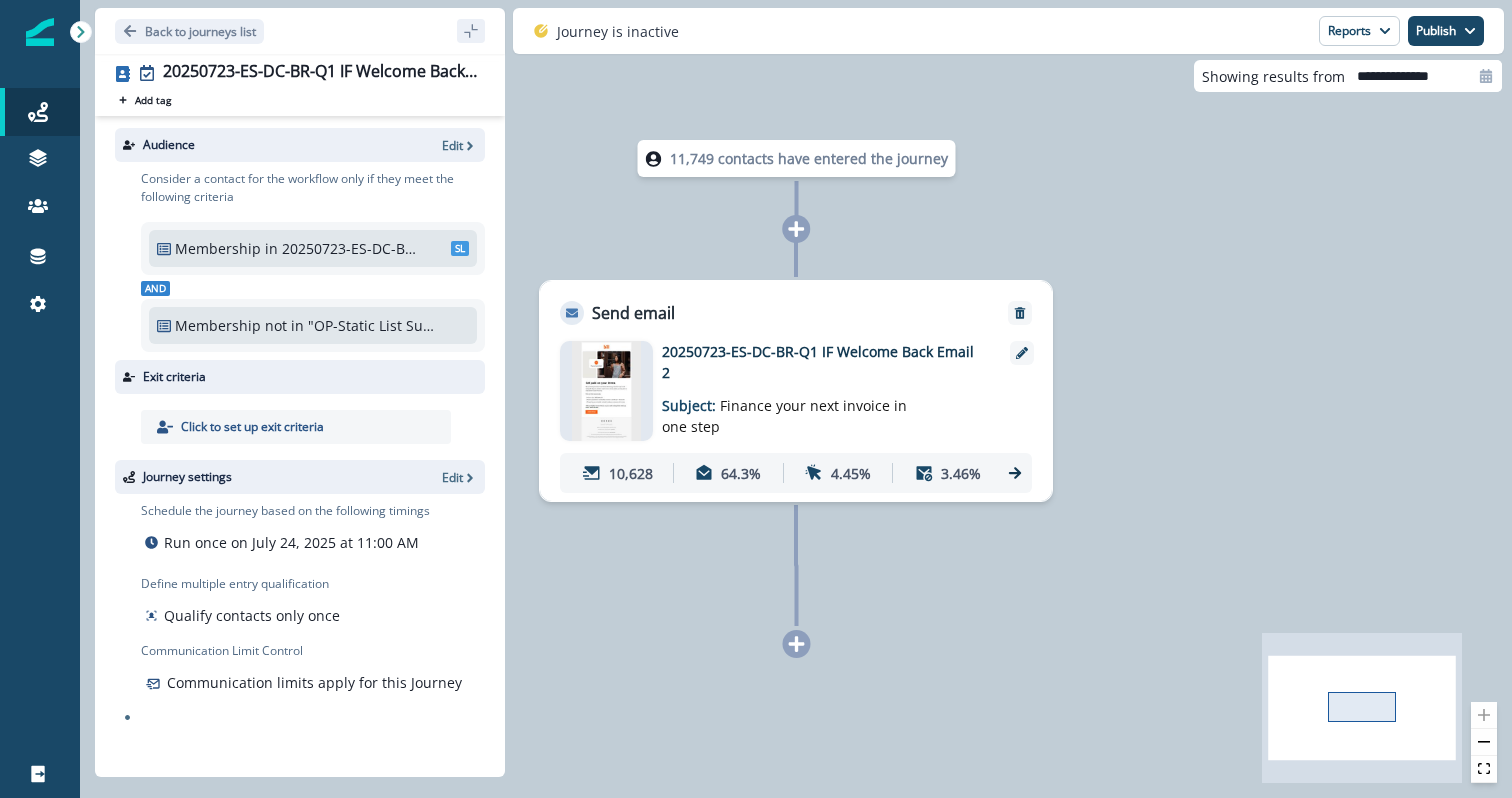 click 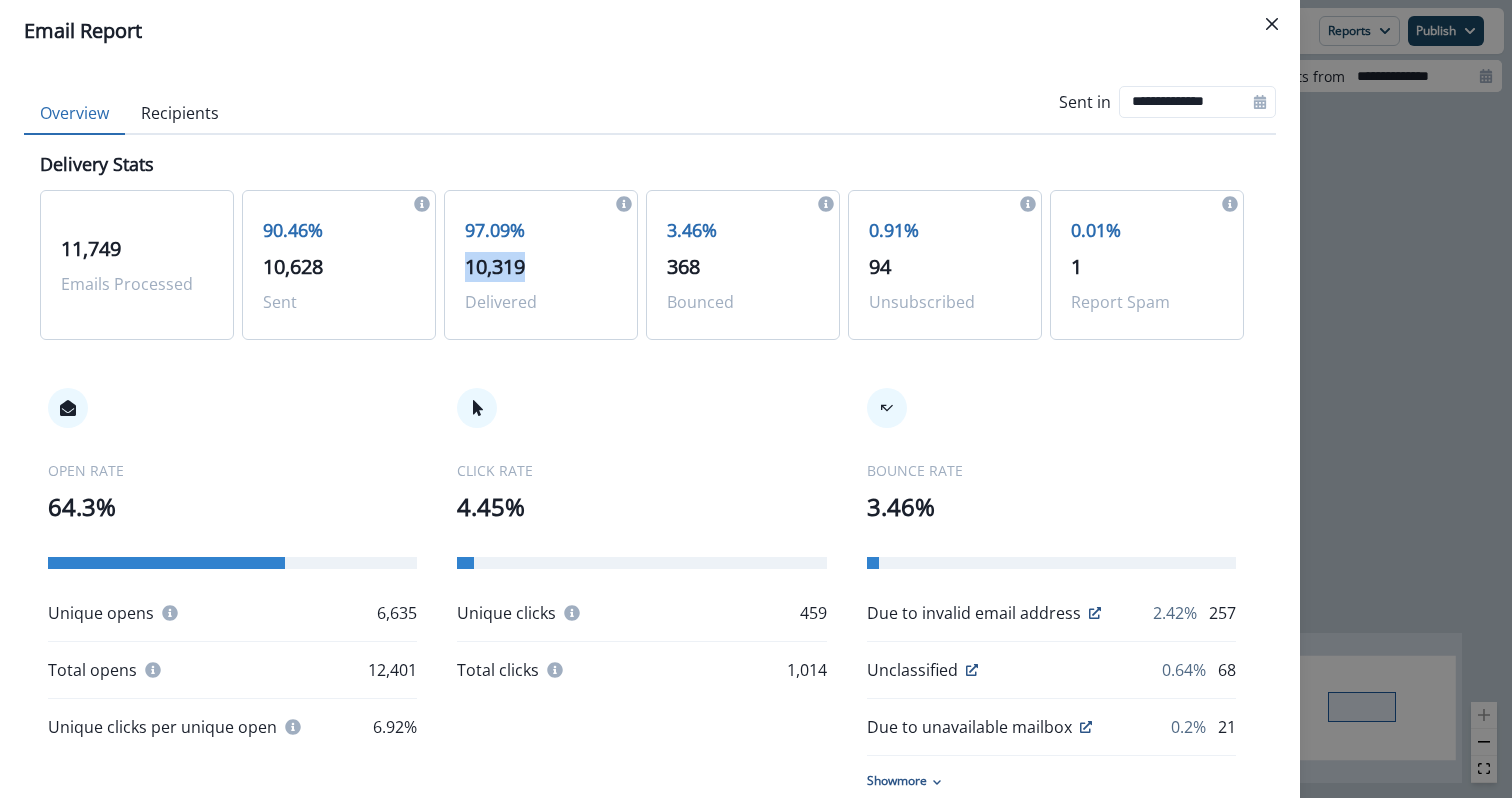 drag, startPoint x: 469, startPoint y: 266, endPoint x: 530, endPoint y: 266, distance: 61 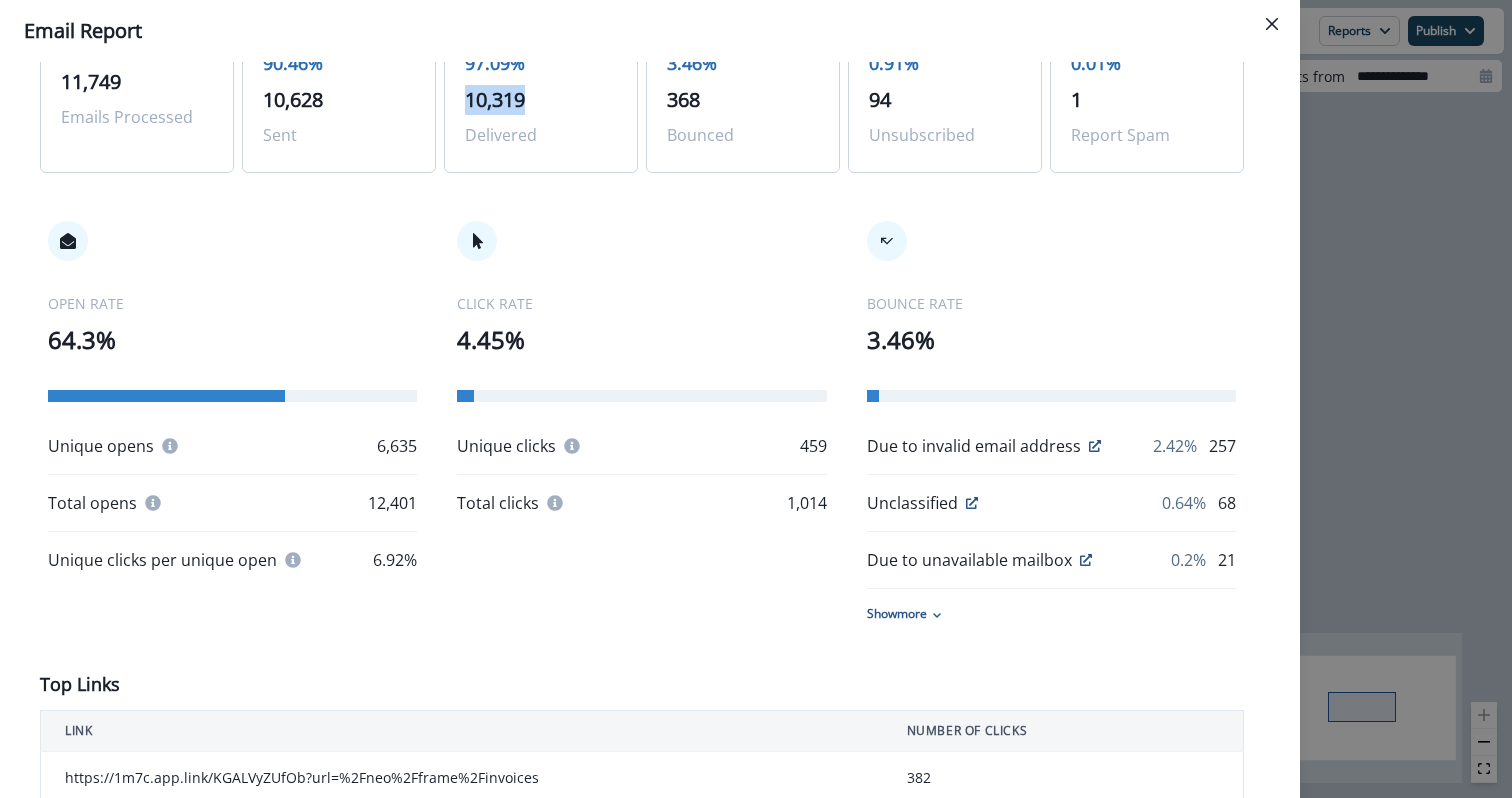 scroll, scrollTop: 27, scrollLeft: 0, axis: vertical 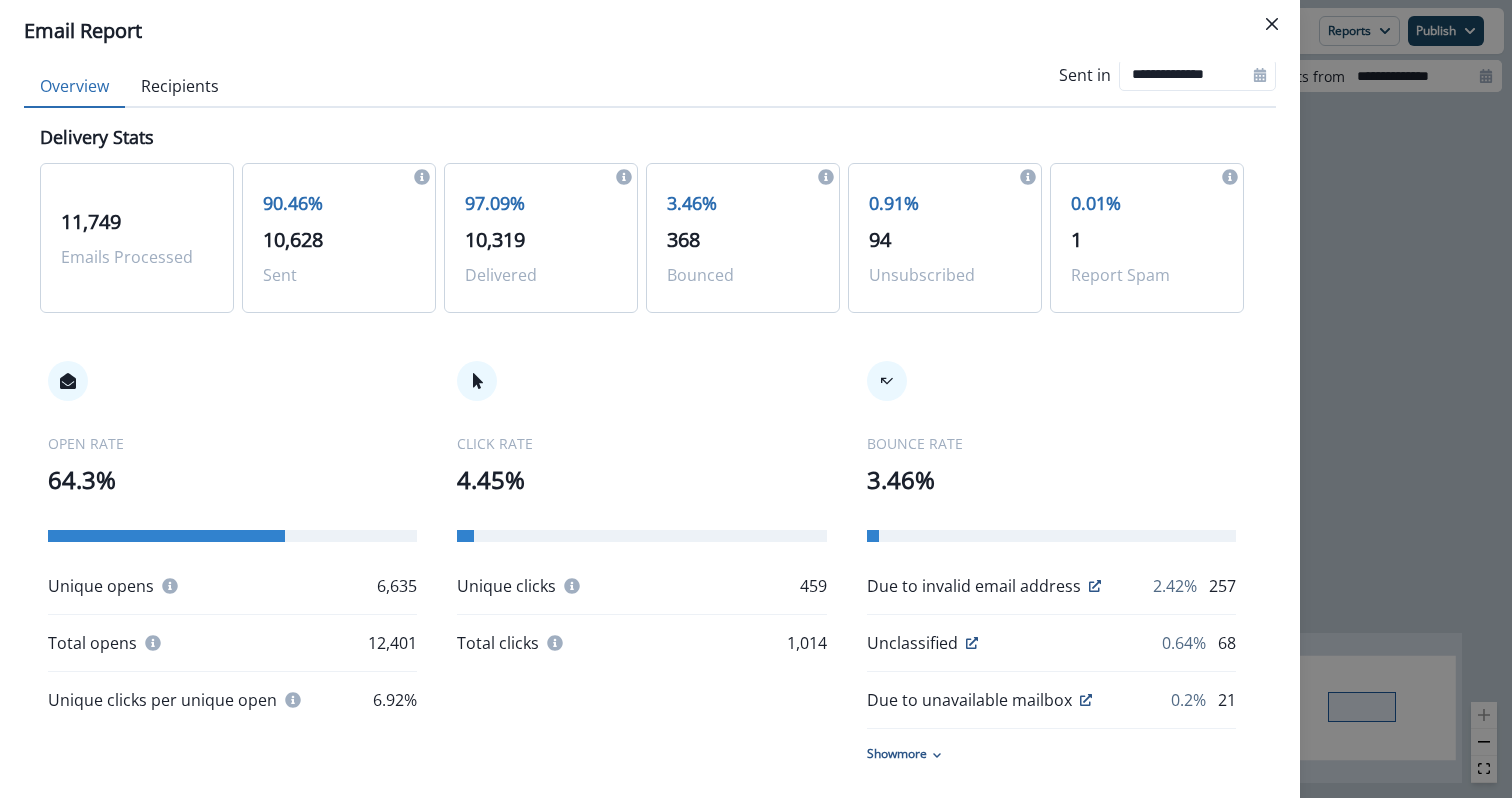 click on "6,635" at bounding box center (397, 586) 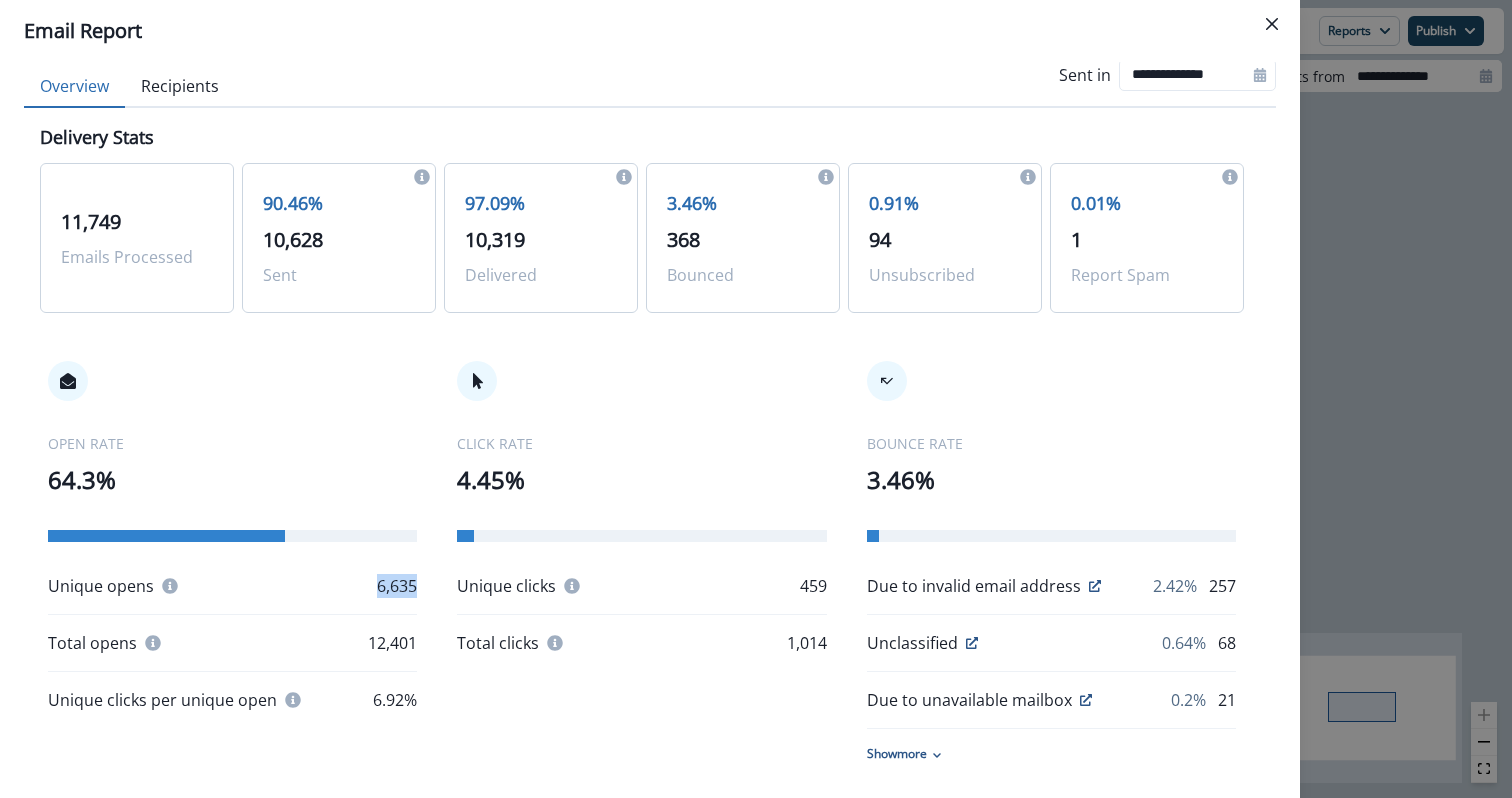 click on "6,635" at bounding box center (397, 586) 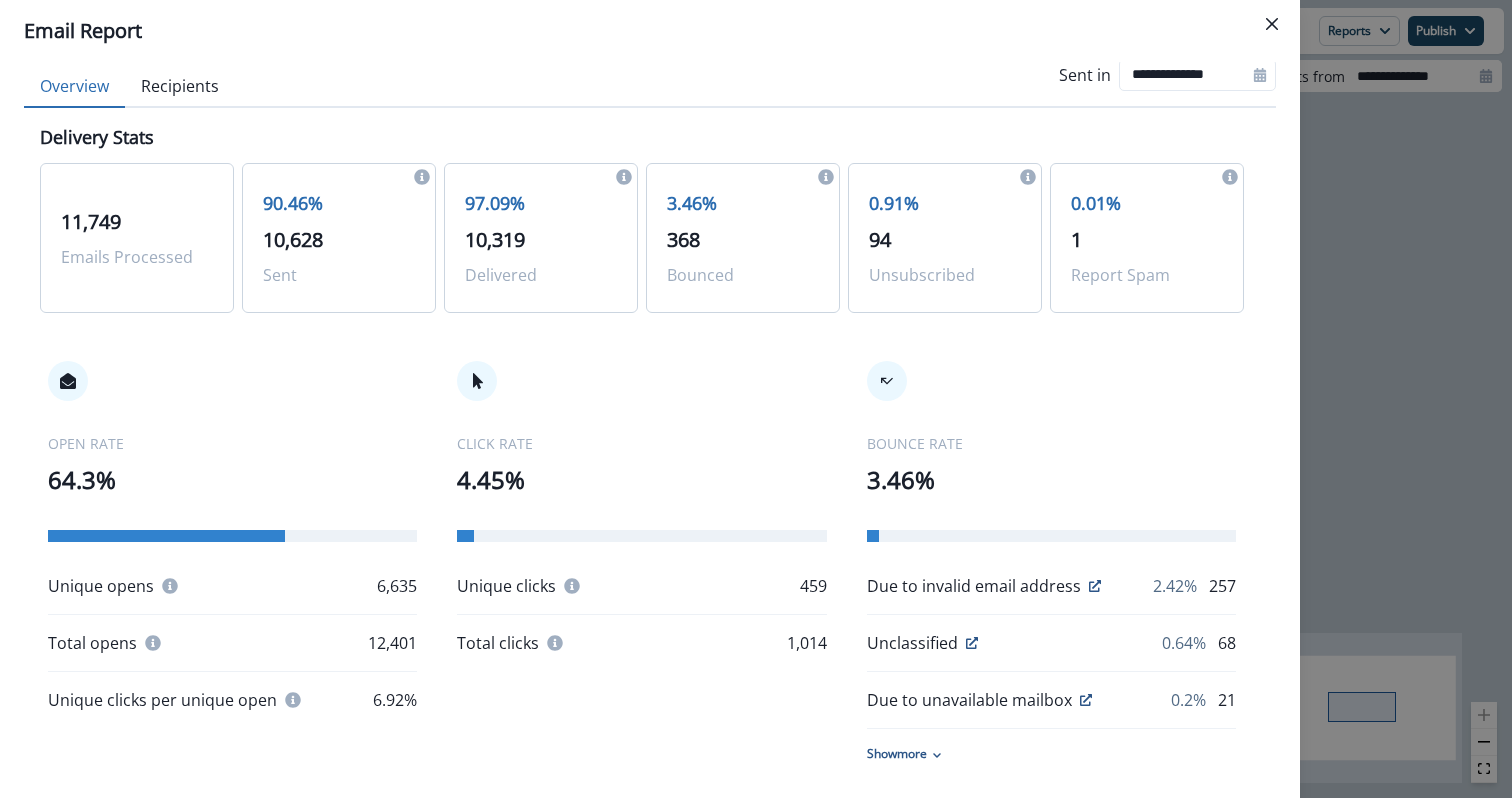 click on "459" at bounding box center (813, 586) 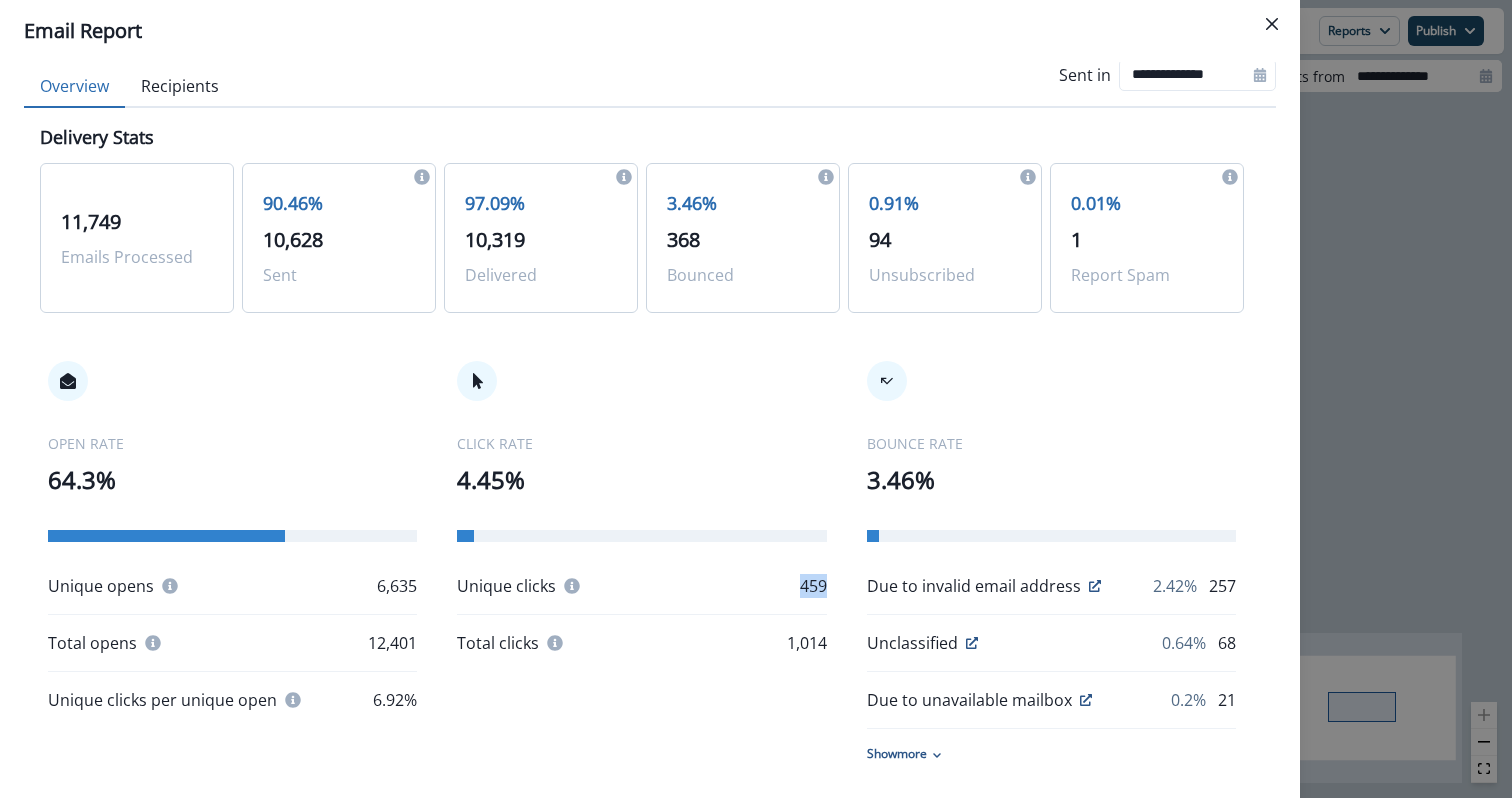click on "459" at bounding box center [813, 586] 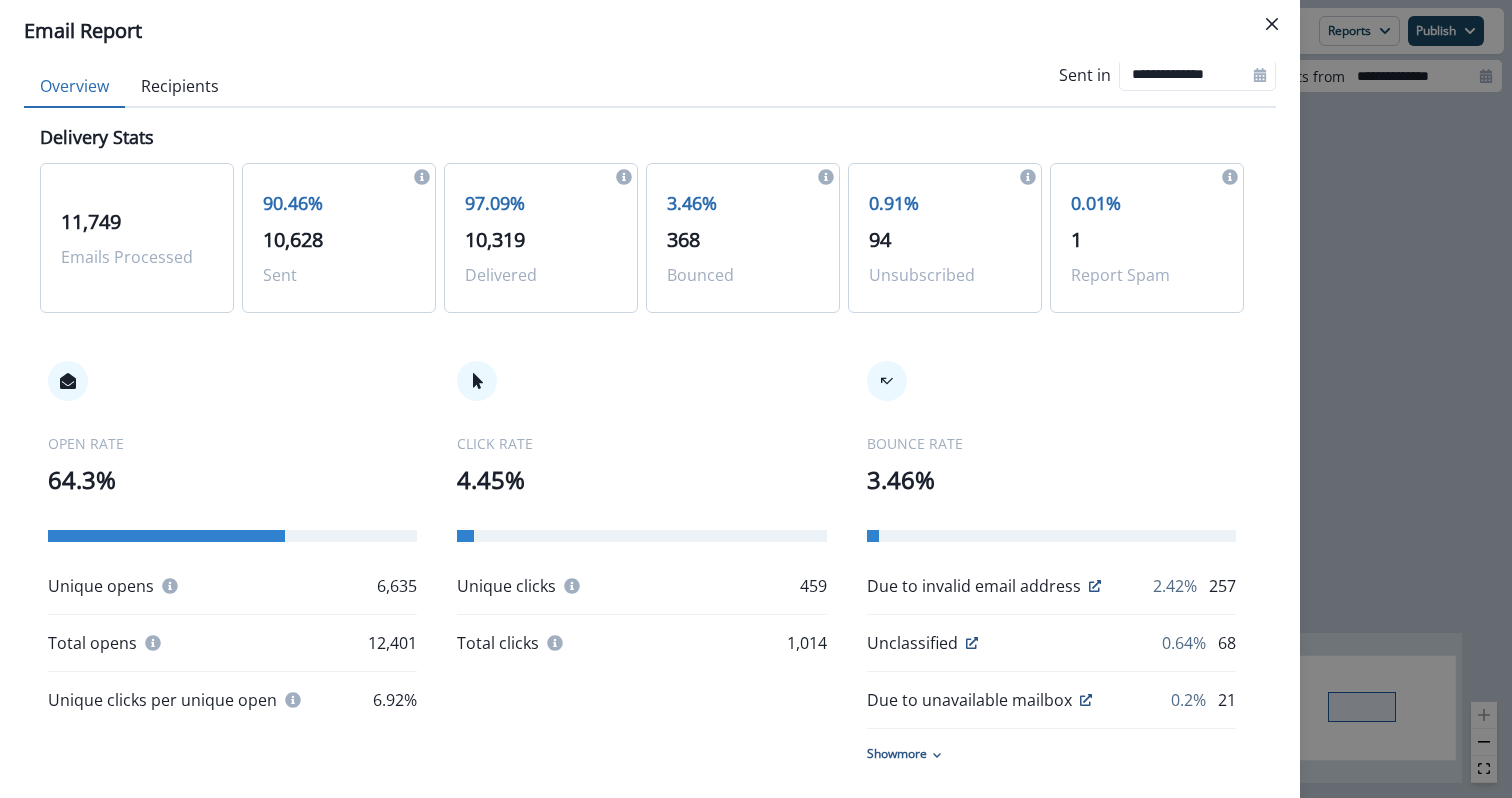 click on "**********" at bounding box center [756, 399] 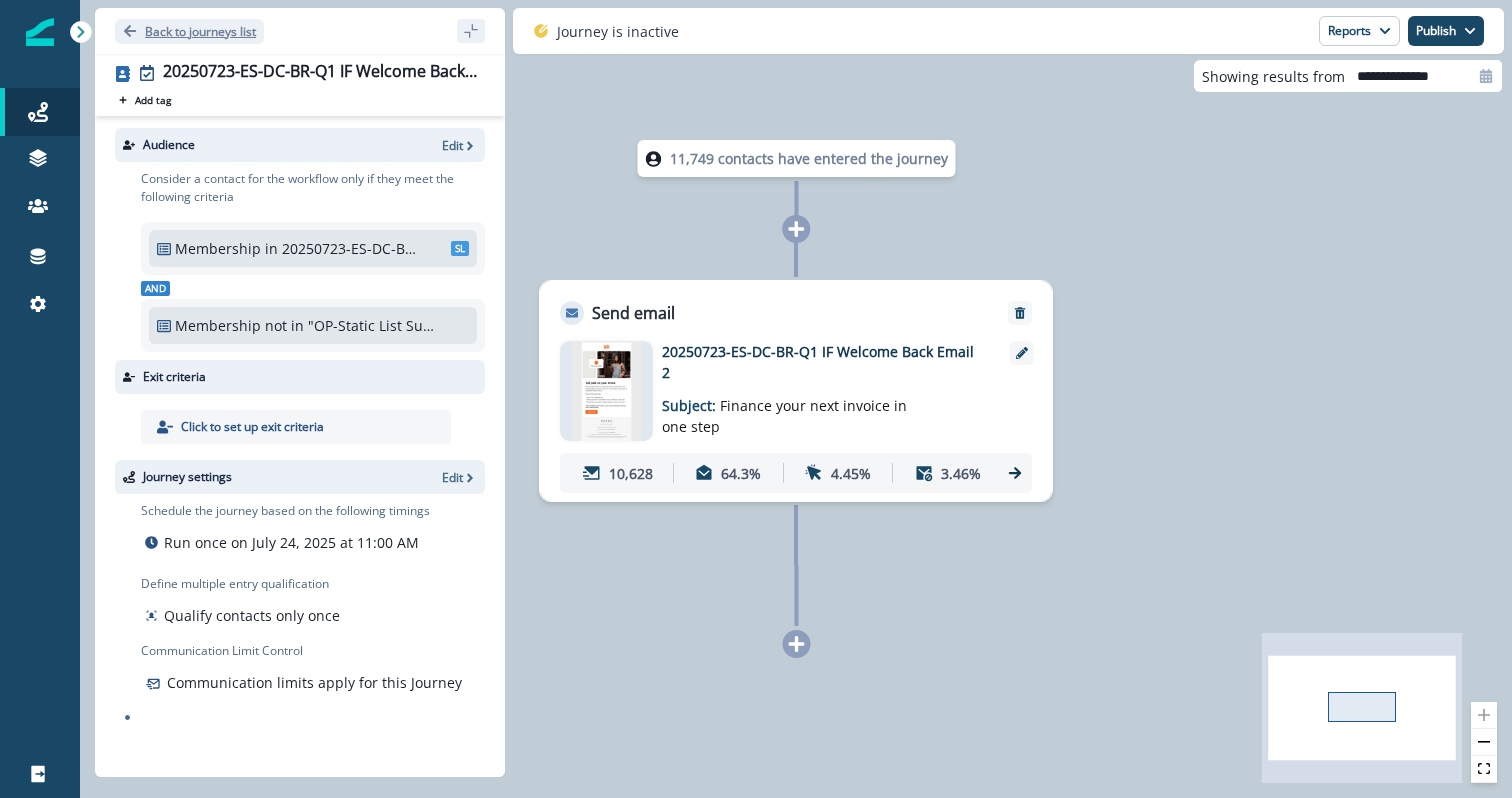 click on "Back to journeys list" at bounding box center (200, 31) 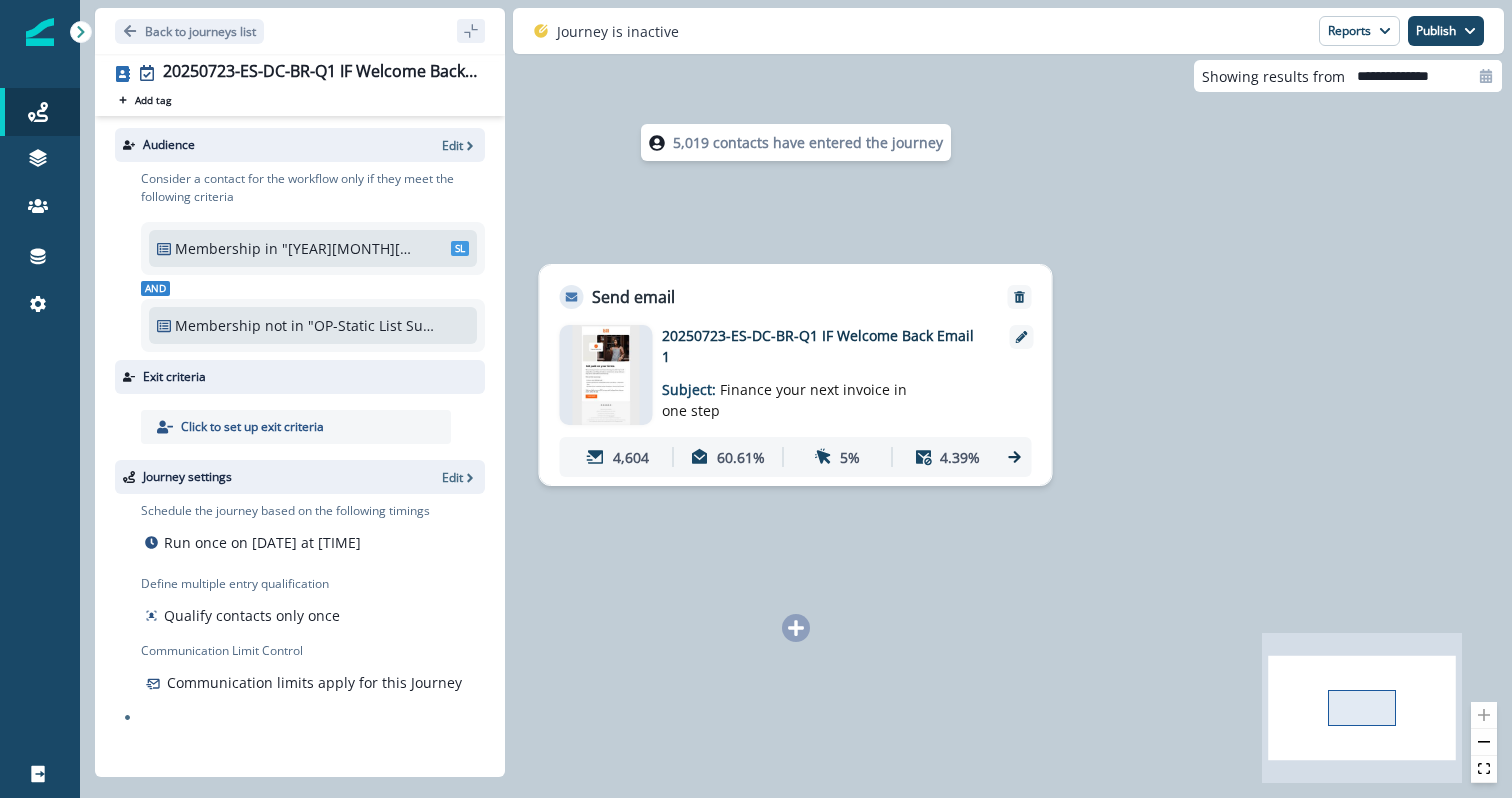 scroll, scrollTop: 0, scrollLeft: 0, axis: both 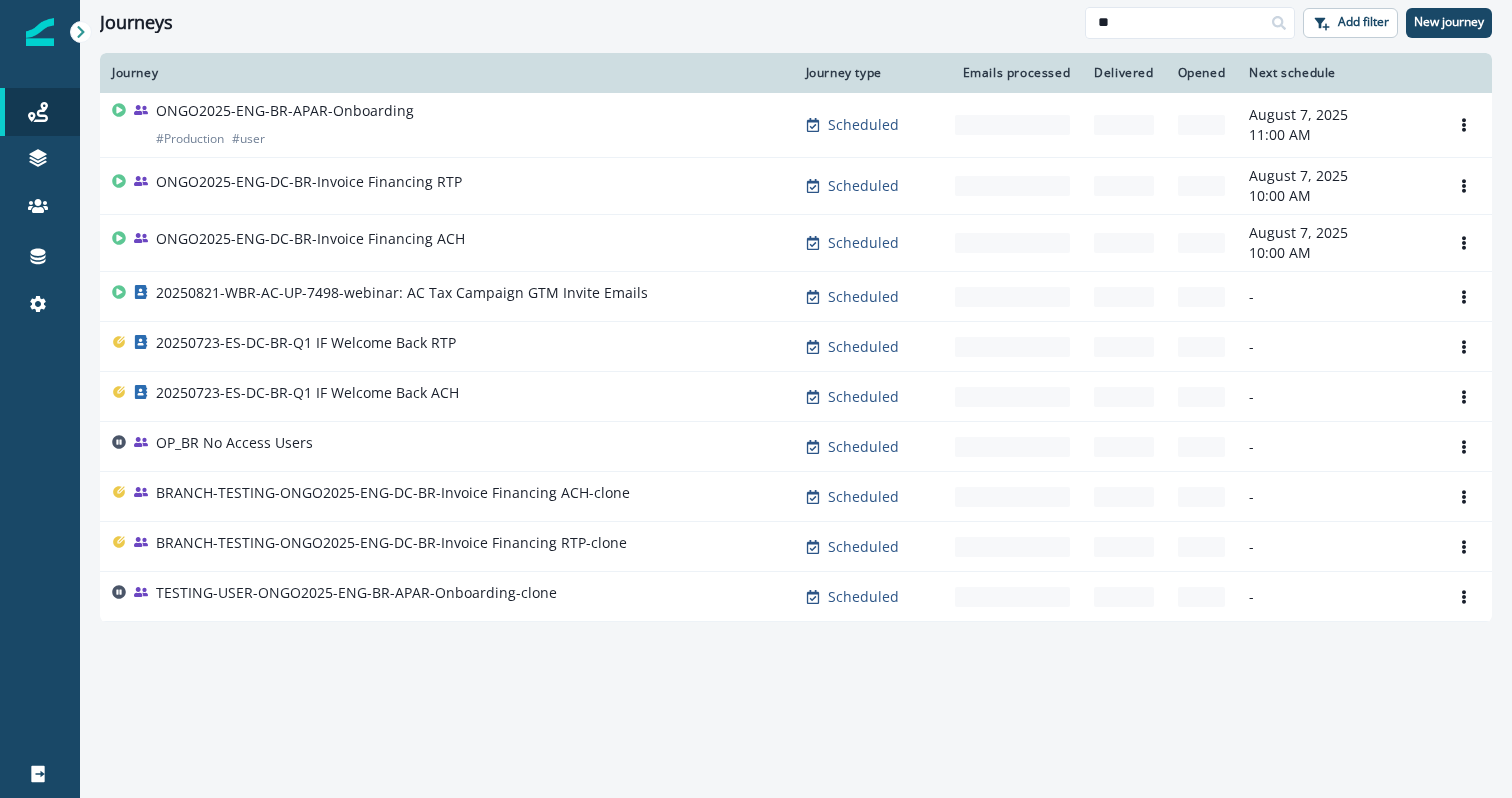 click on "Journeys ** Add filter New journey" at bounding box center [796, 22] 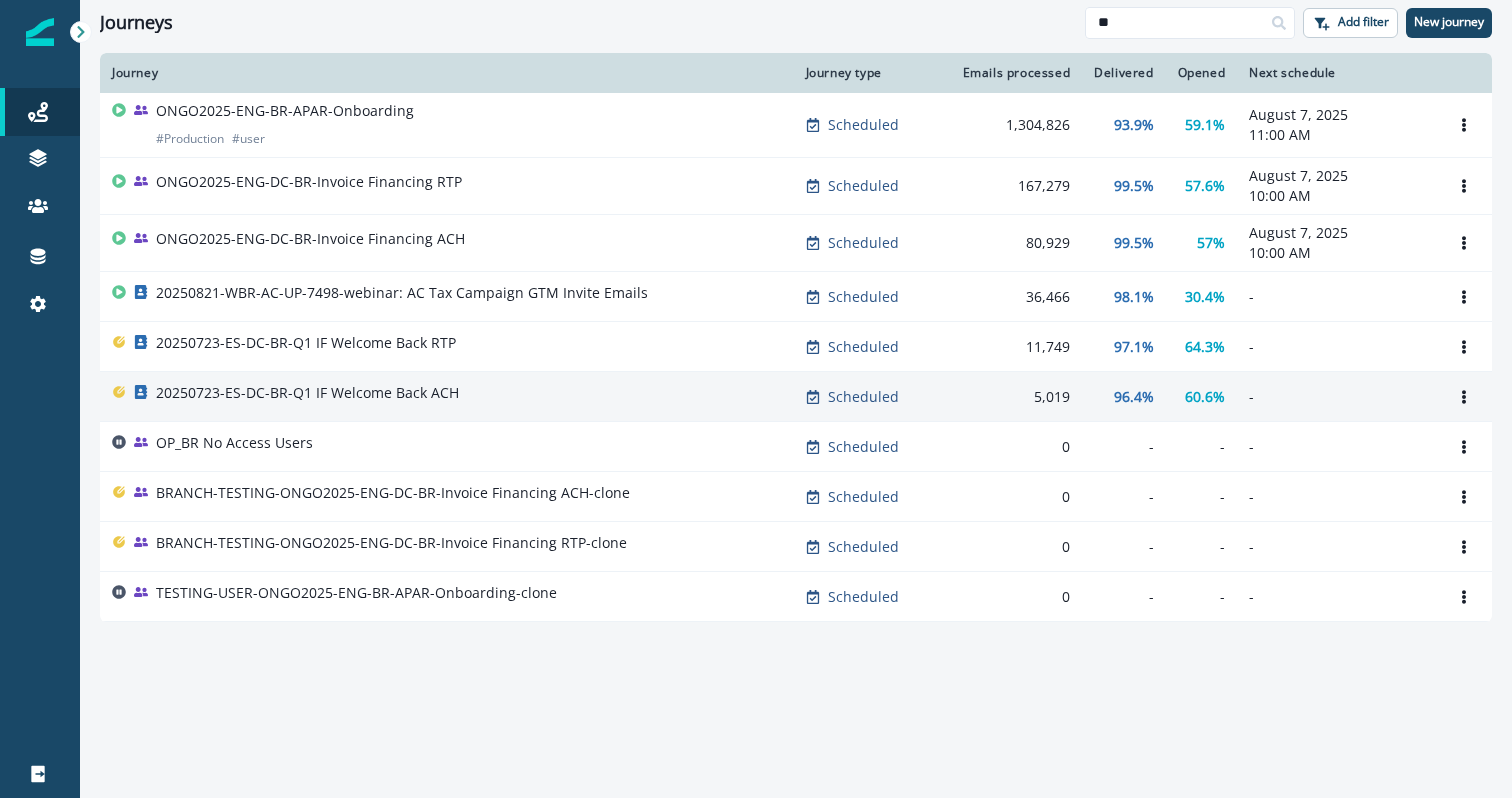 click on "20250723-ES-DC-BR-Q1 IF Welcome Back ACH" at bounding box center [447, 397] 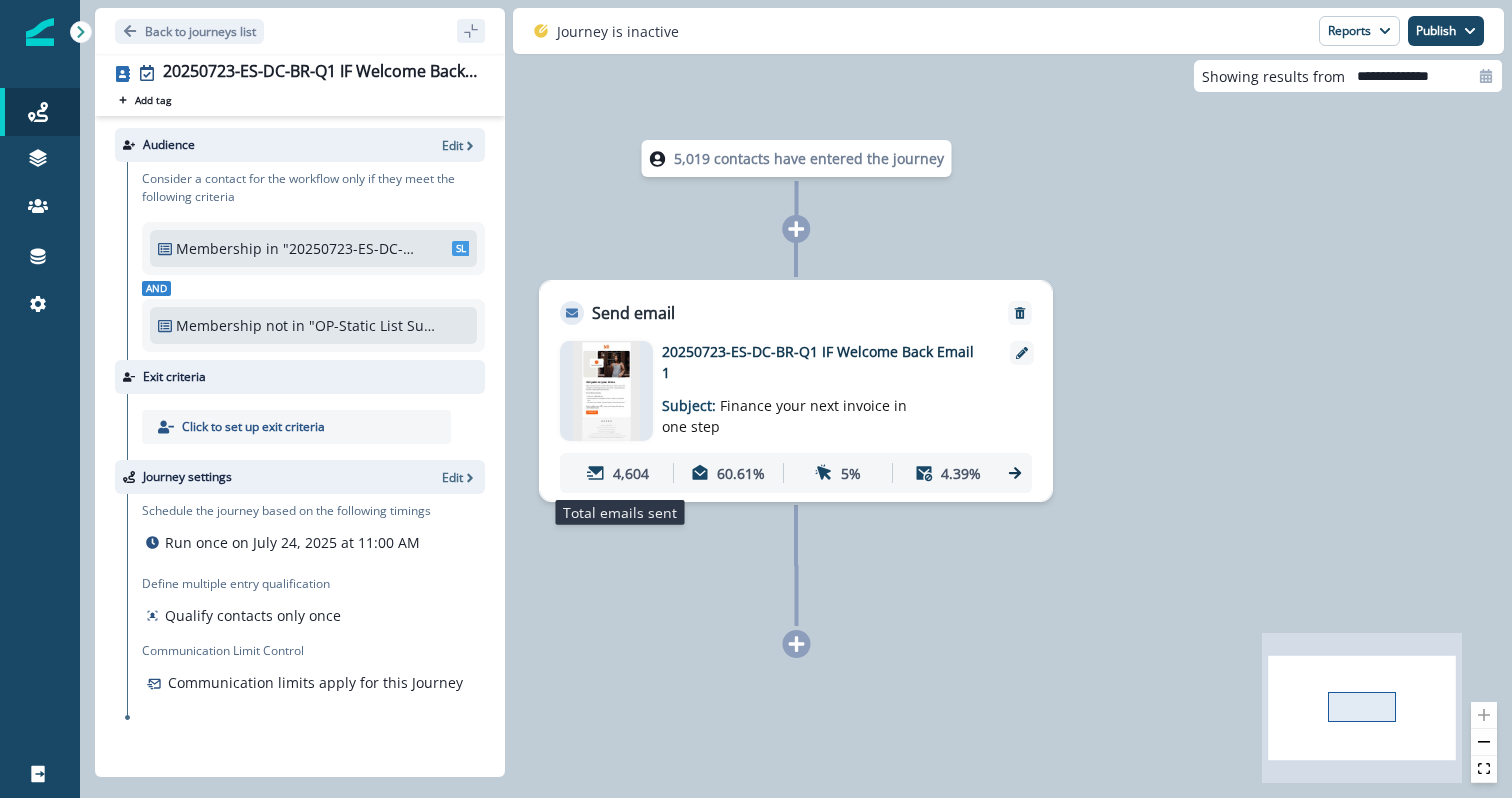 click on "4,604" at bounding box center (631, 473) 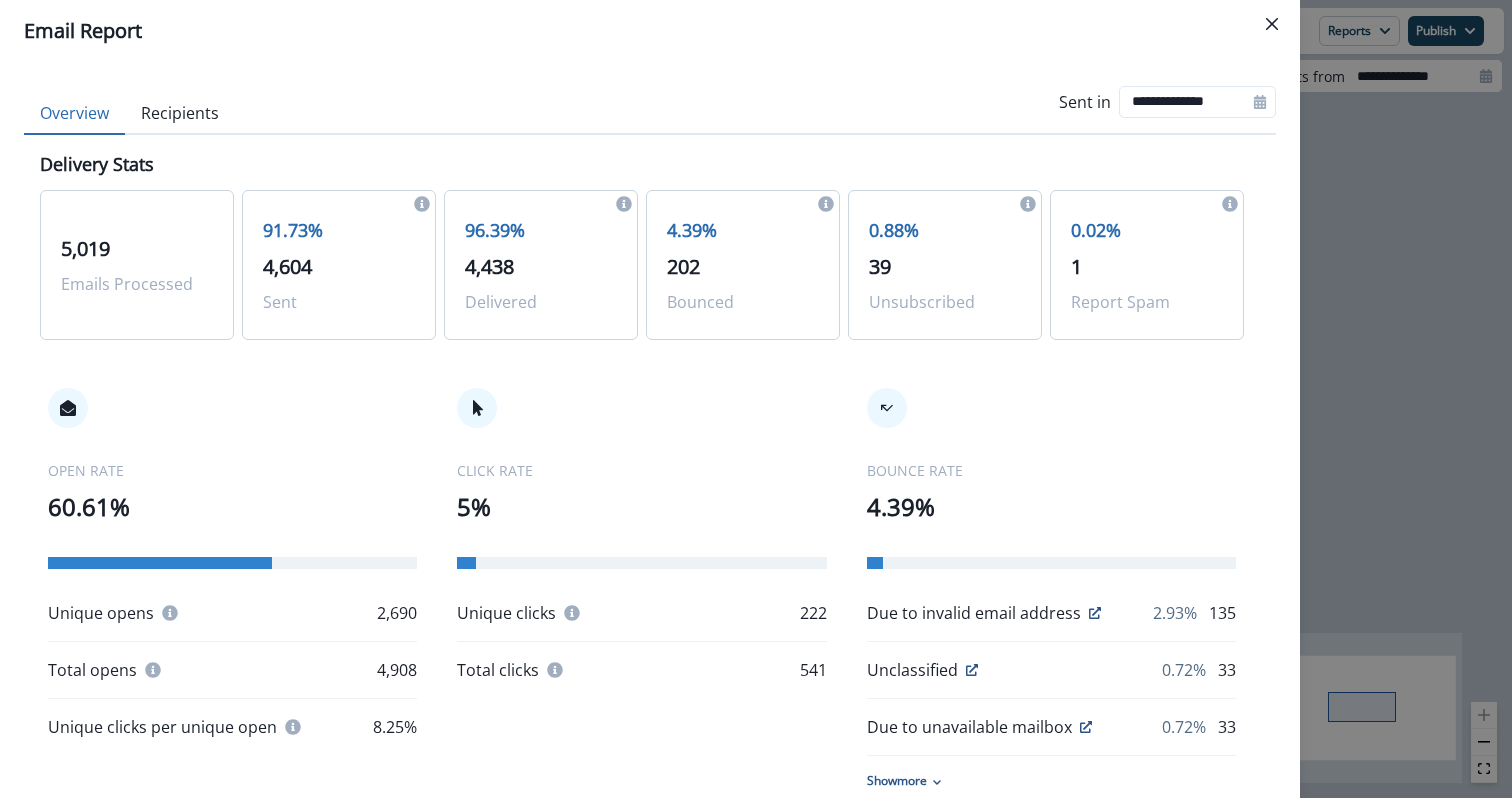 click on "4,438" at bounding box center [489, 266] 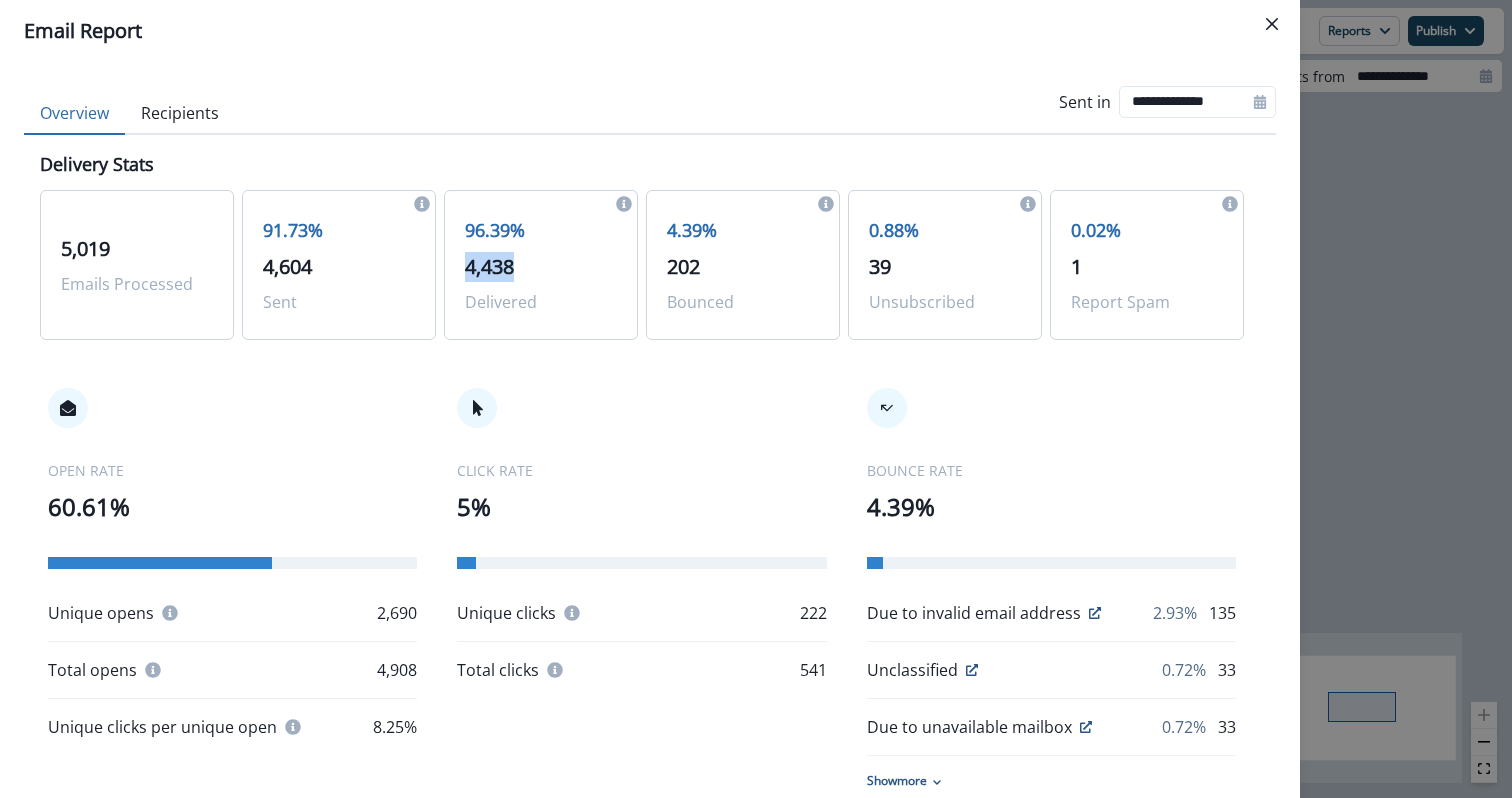 click on "4,438" at bounding box center (489, 266) 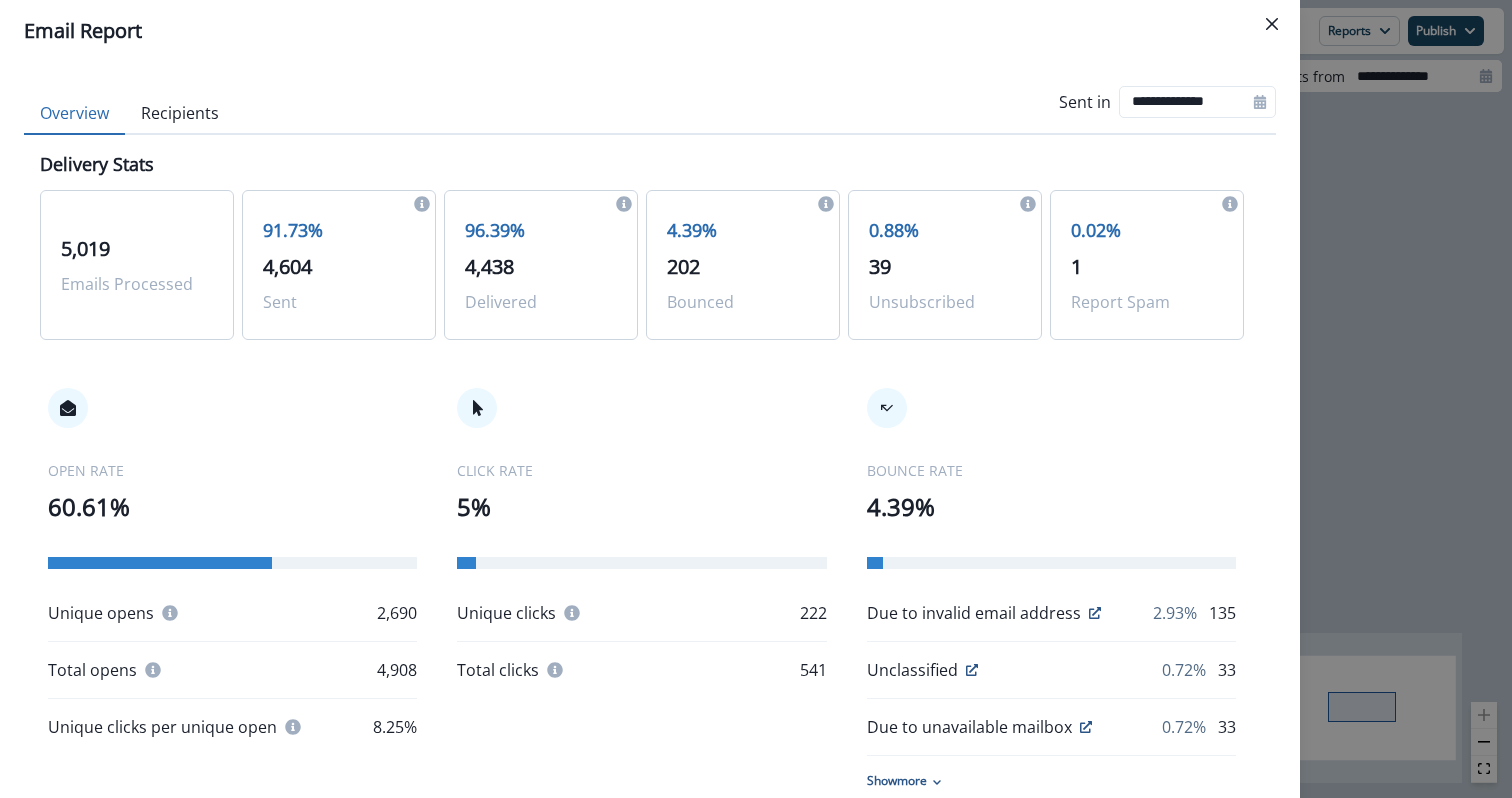 click on "2,690" at bounding box center (397, 613) 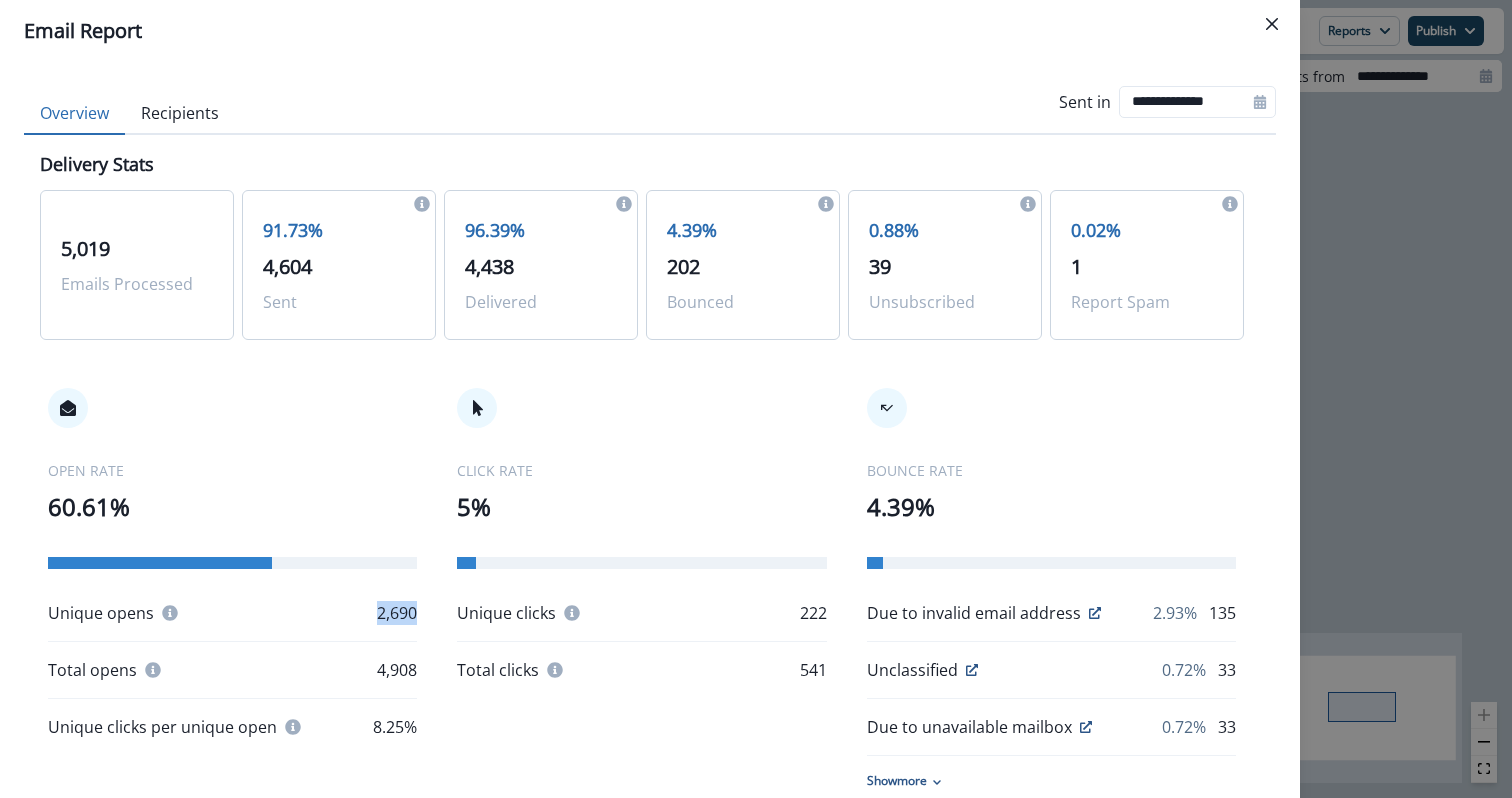 click on "2,690" at bounding box center (397, 613) 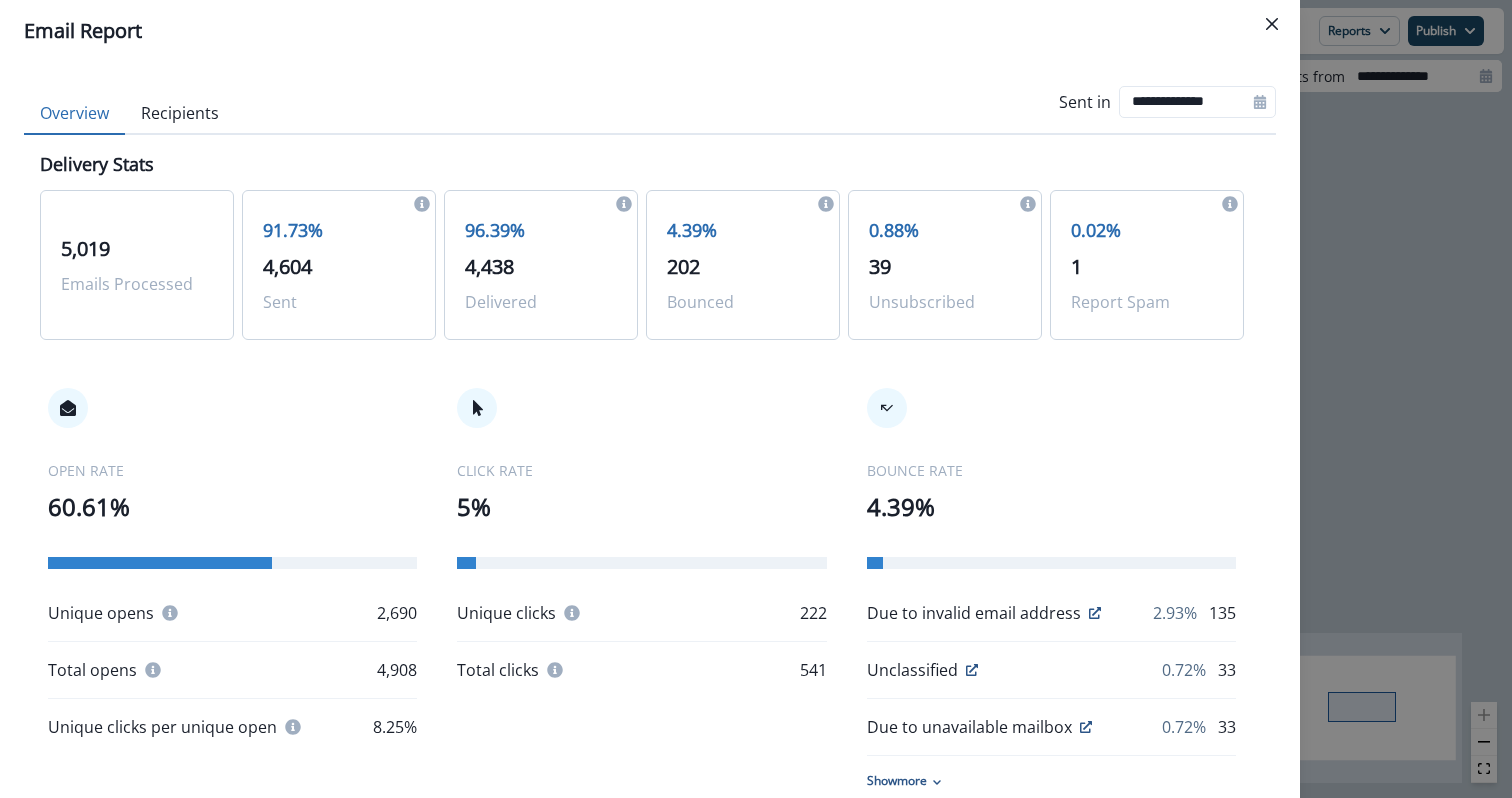 click on "222" at bounding box center [813, 613] 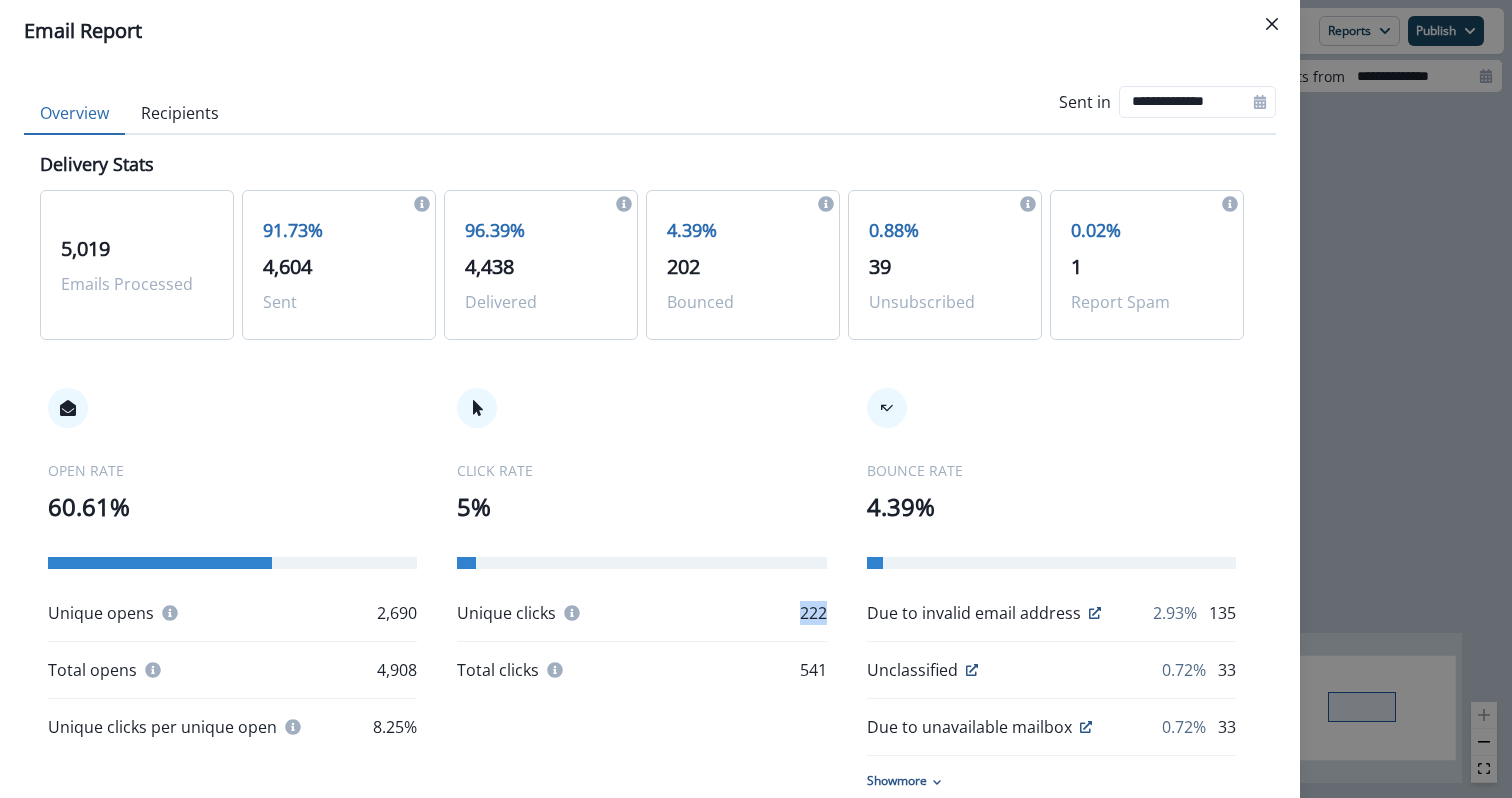 click on "222" at bounding box center [813, 613] 